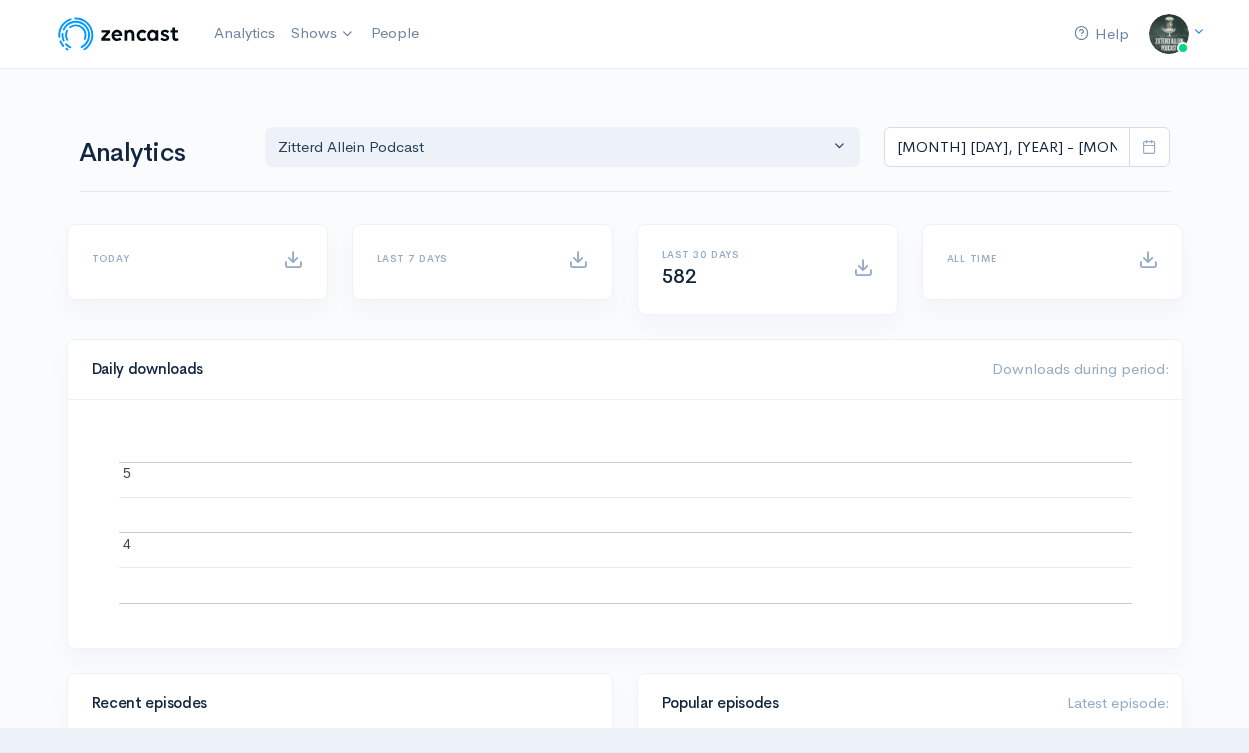 scroll, scrollTop: 0, scrollLeft: 0, axis: both 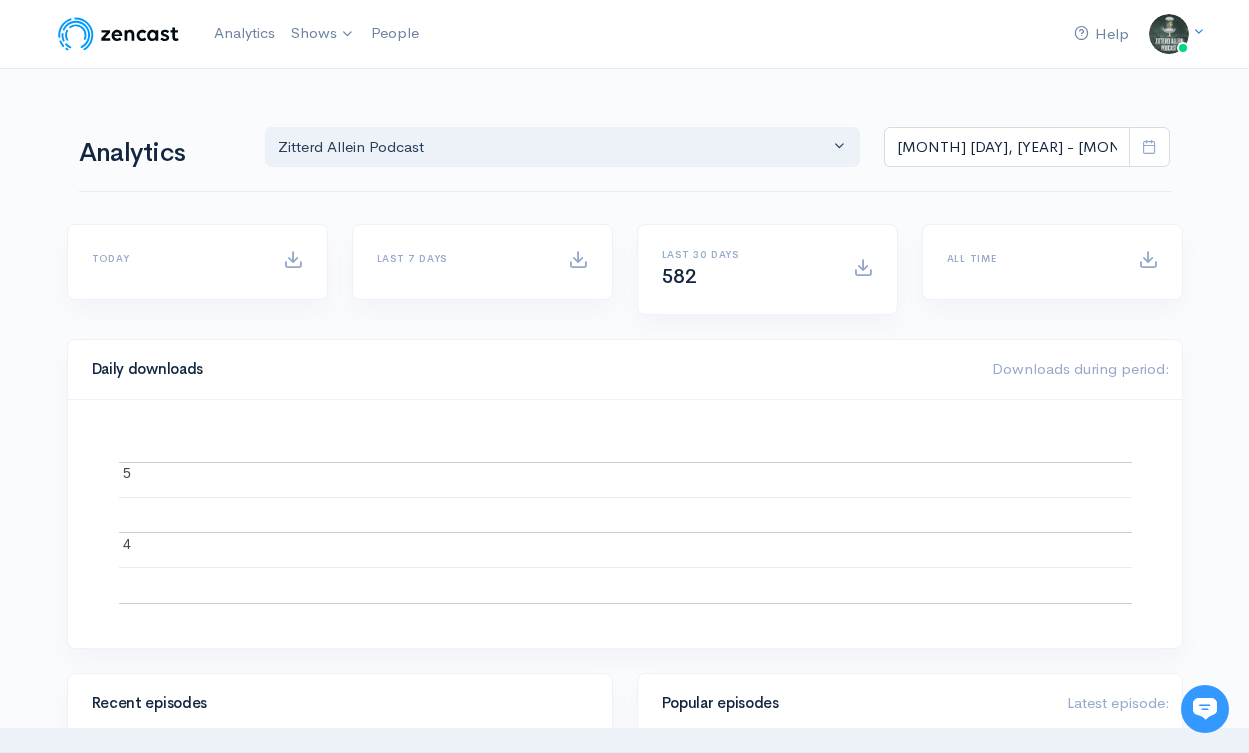 click at bounding box center [0, 3034] 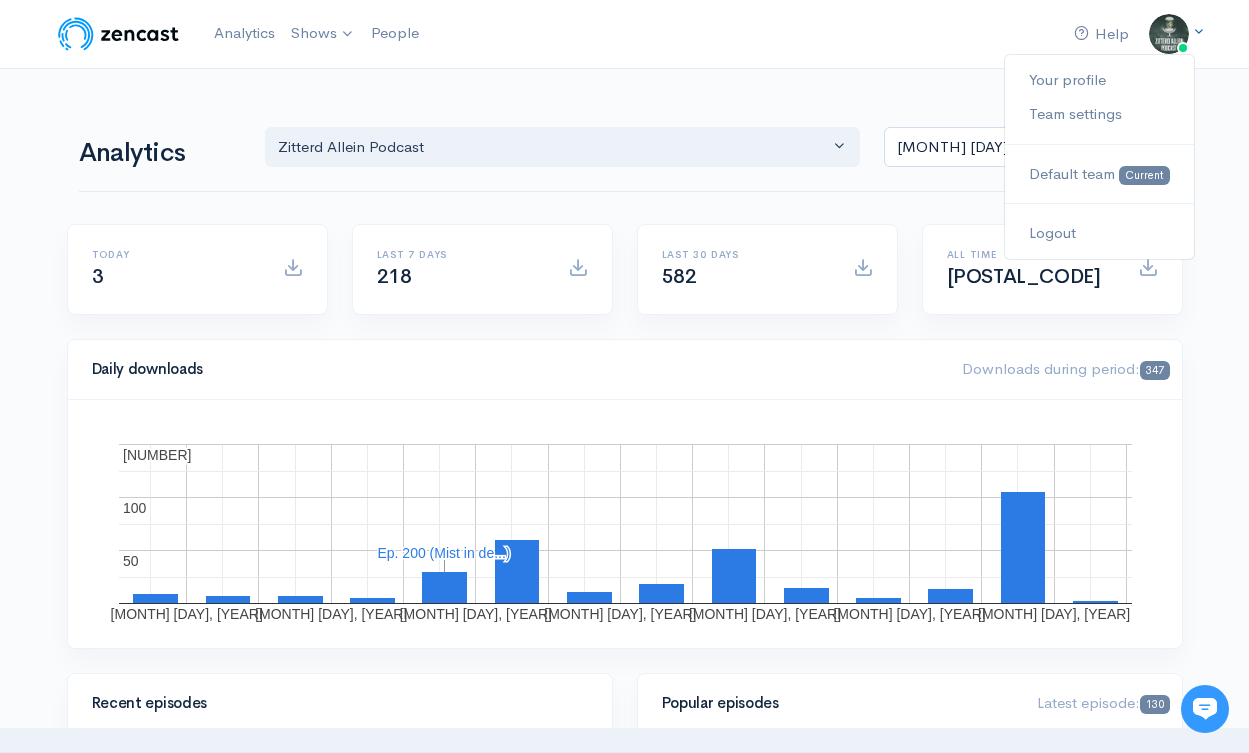 click at bounding box center (1169, 34) 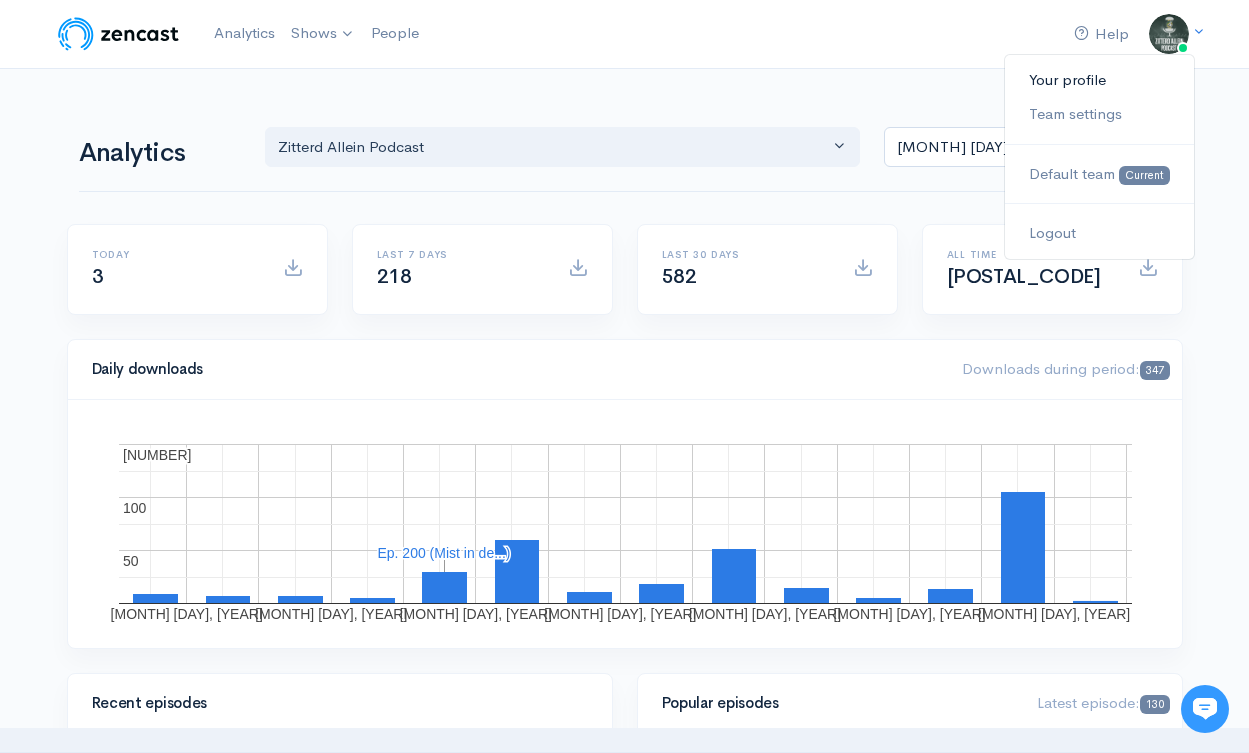 click on "Your profile" at bounding box center [1099, 80] 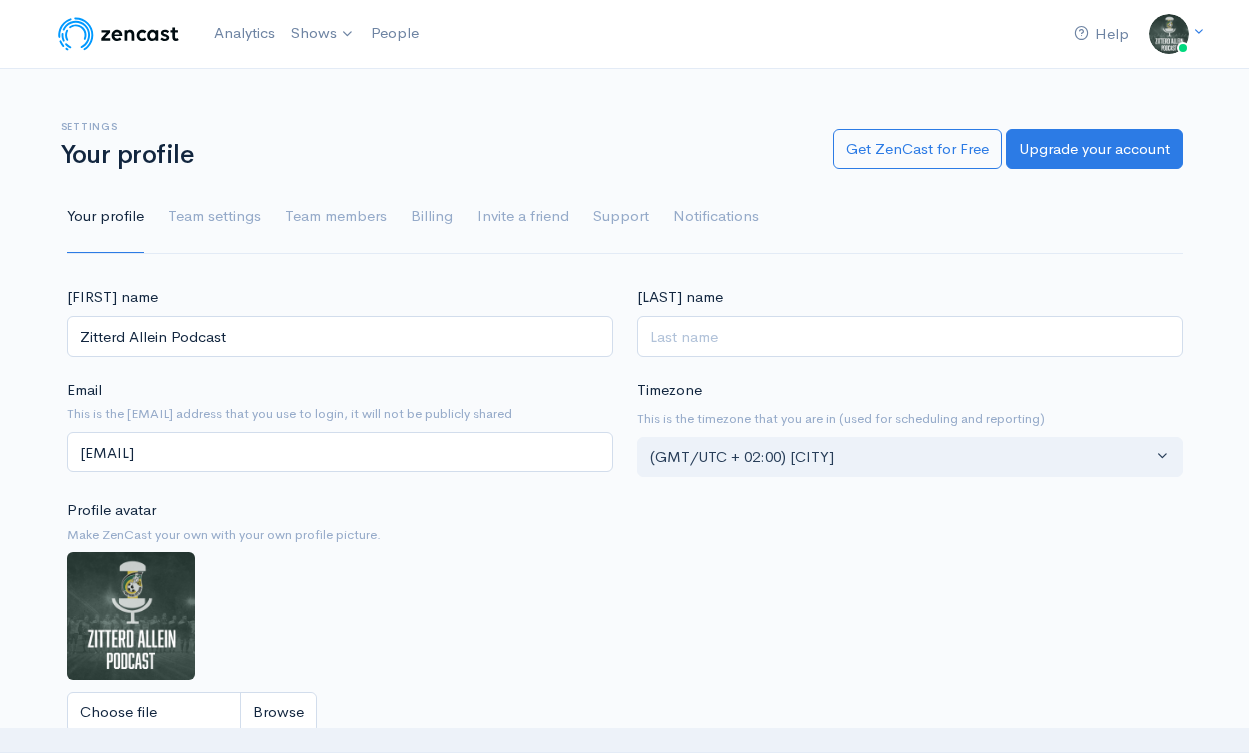 scroll, scrollTop: 0, scrollLeft: 0, axis: both 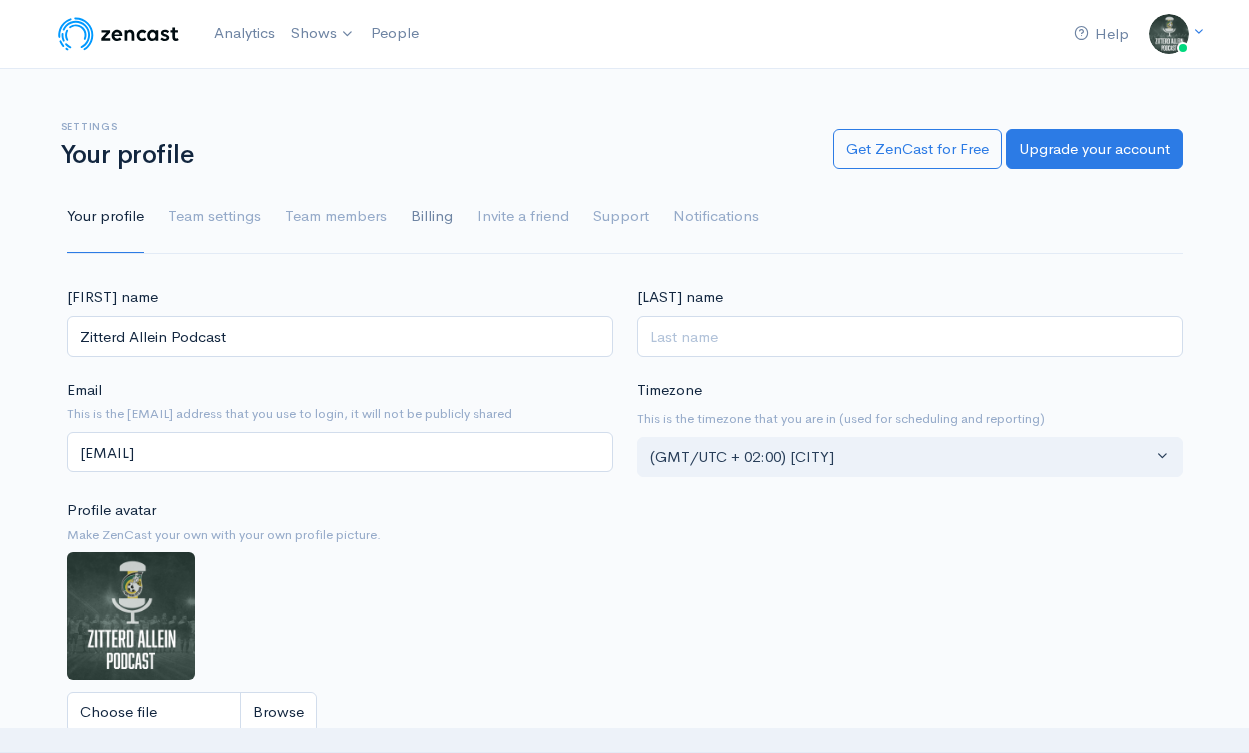click on "Billing" at bounding box center [432, 217] 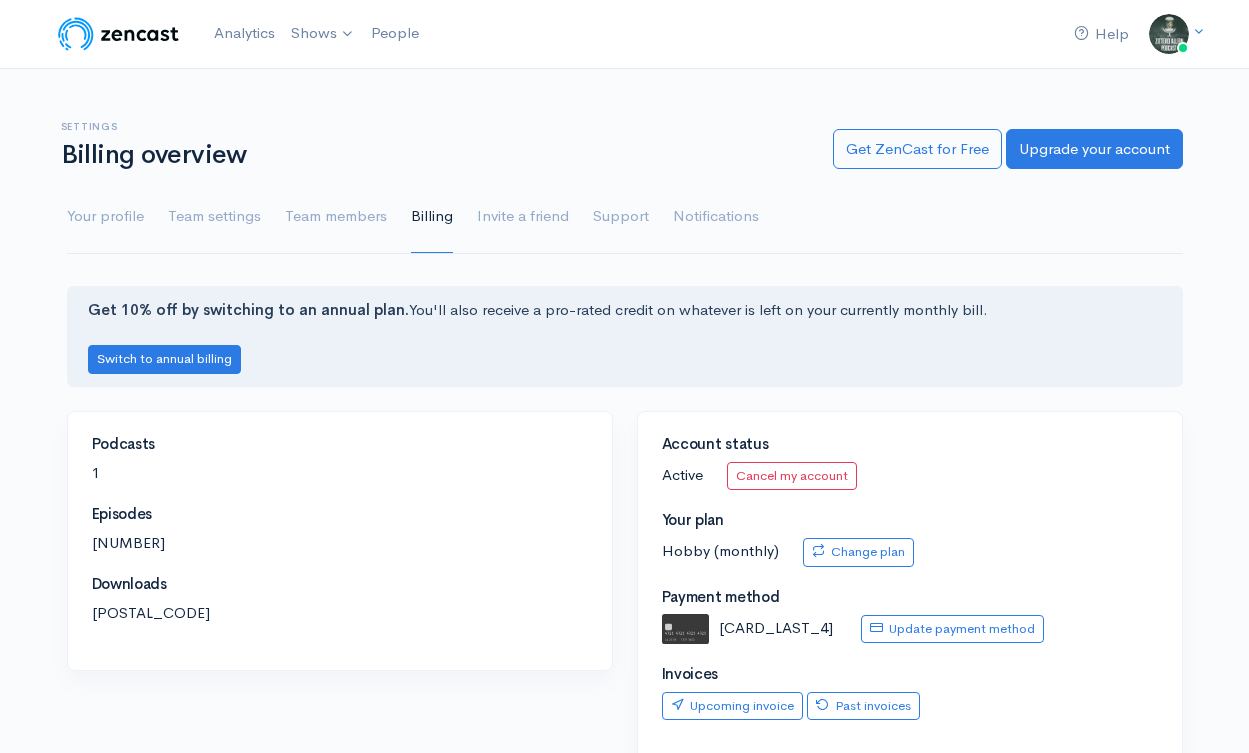 scroll, scrollTop: 157, scrollLeft: 0, axis: vertical 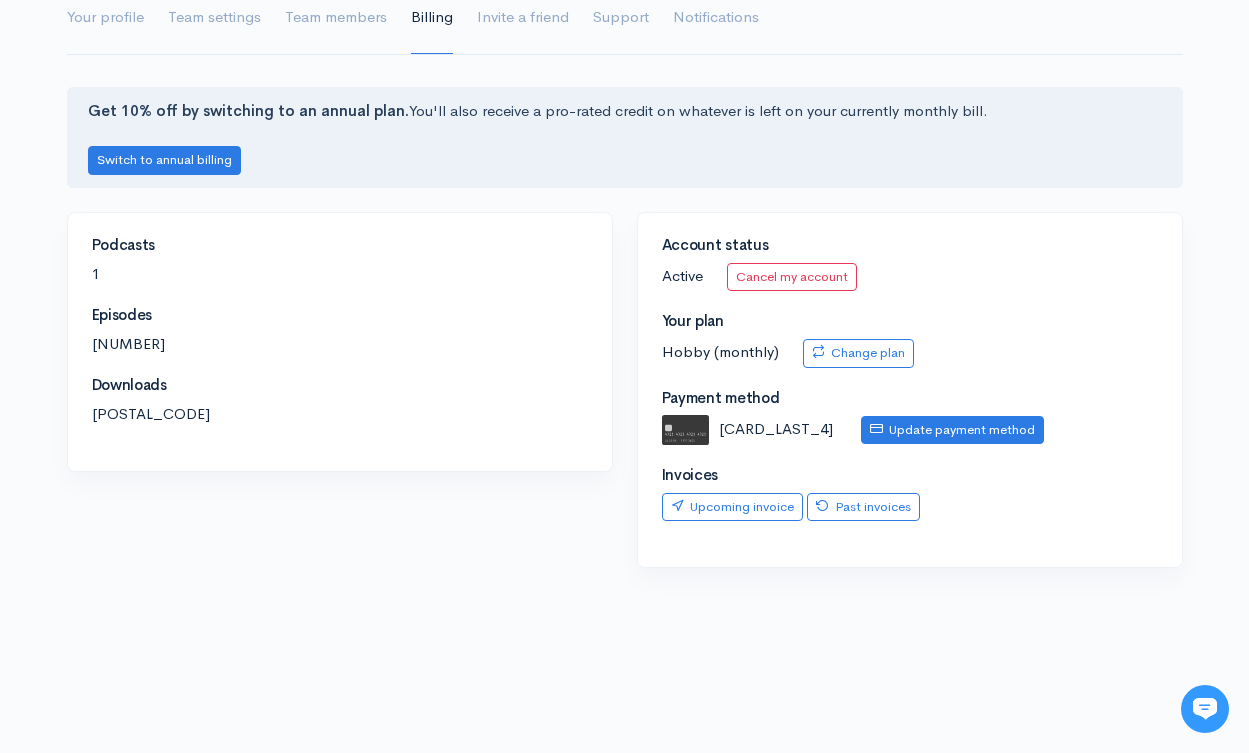 click on "Update payment method" at bounding box center (952, 430) 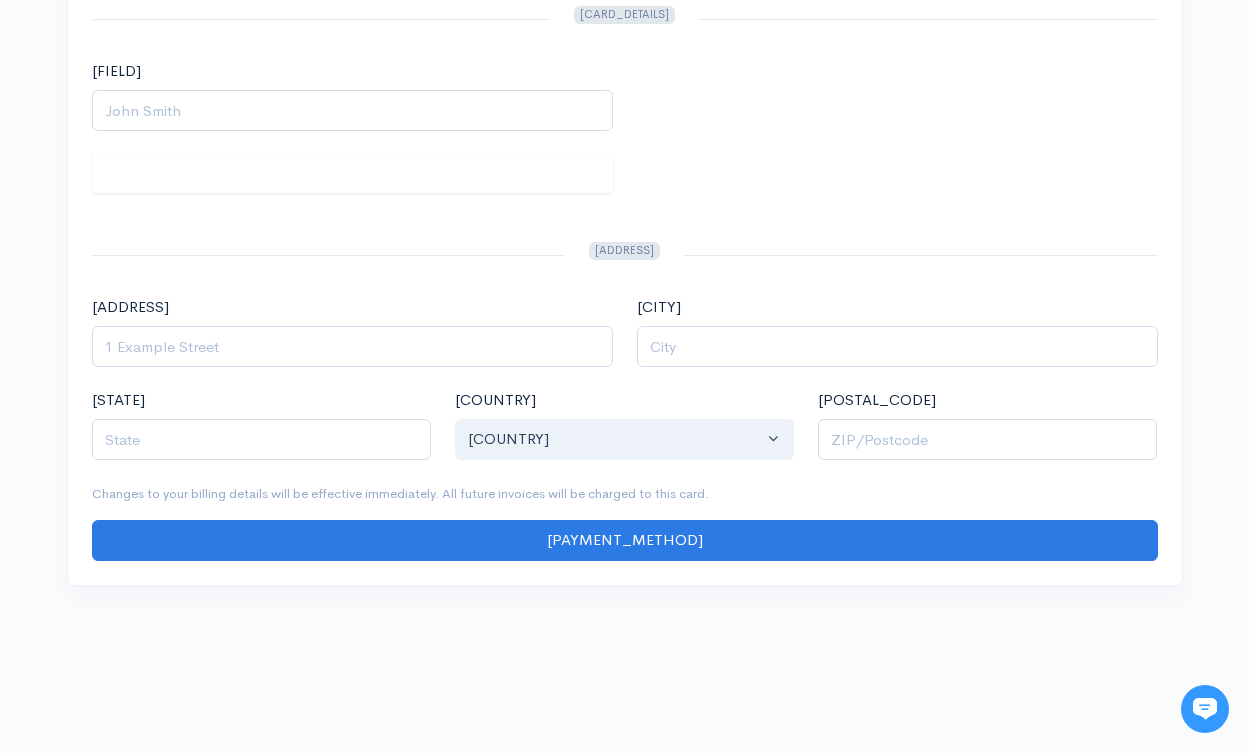 scroll, scrollTop: 0, scrollLeft: 0, axis: both 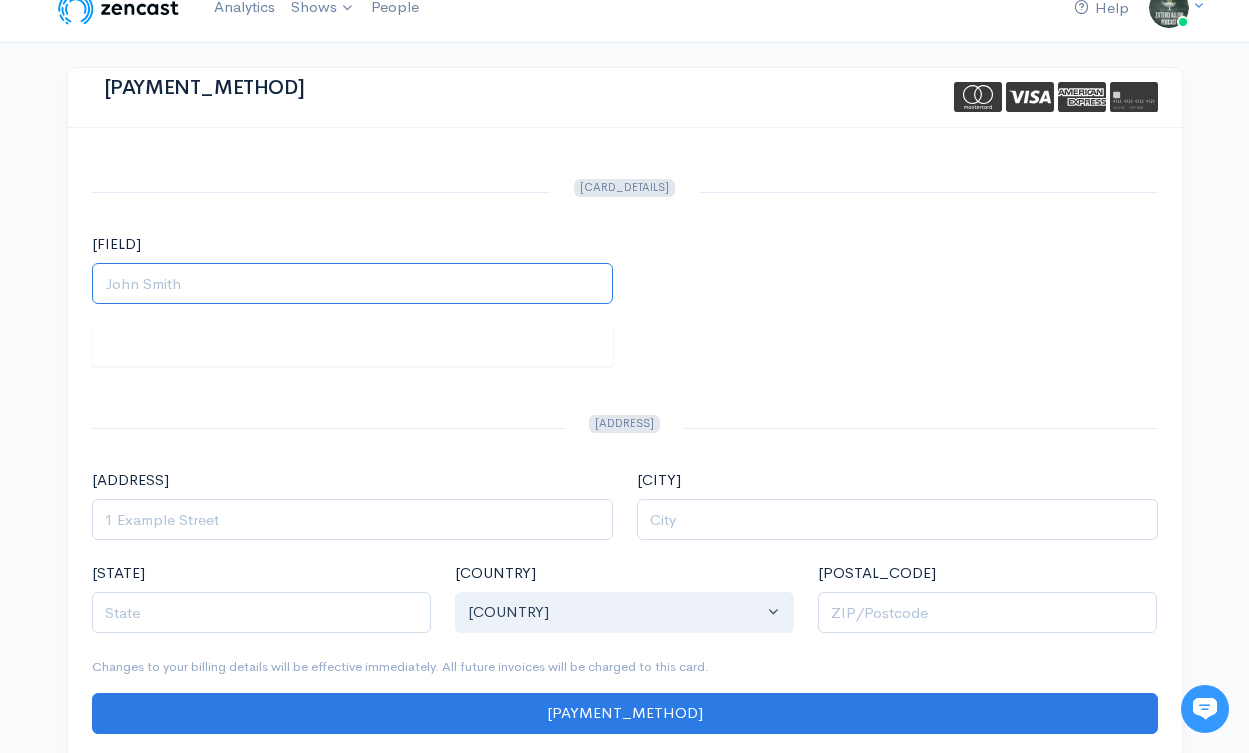 click on "Name" at bounding box center (352, 283) 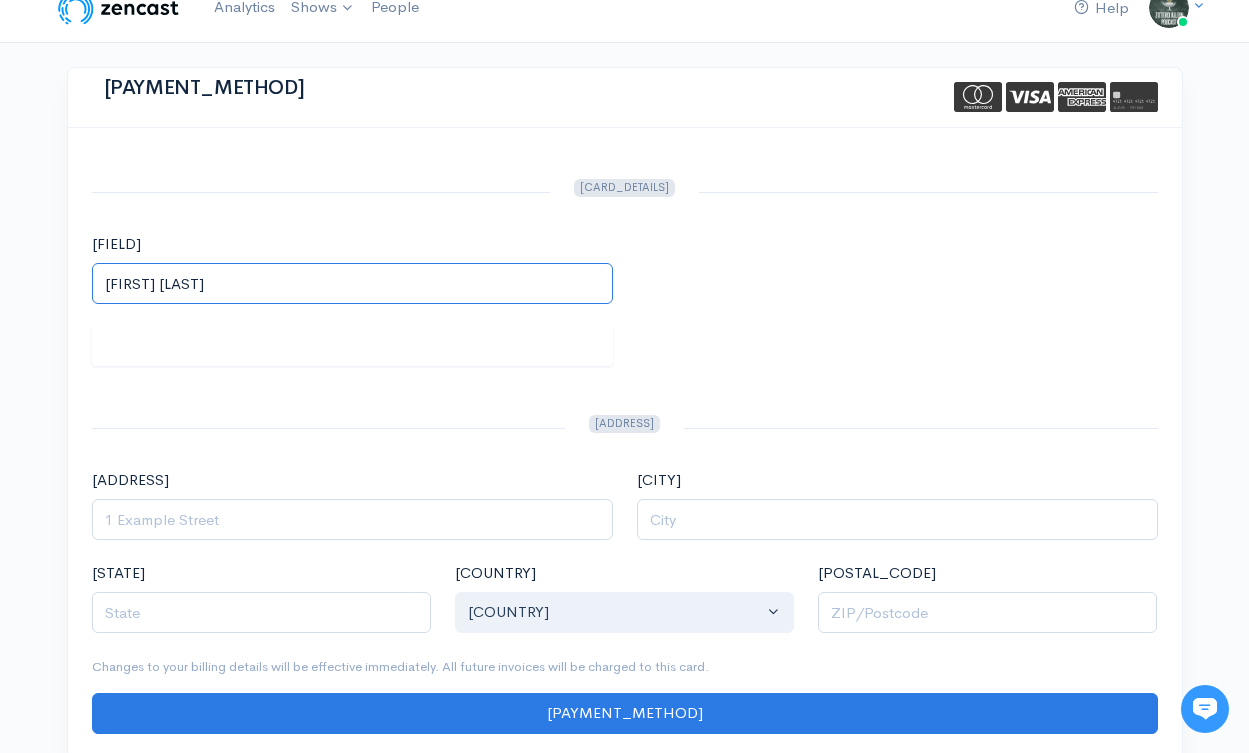 type on "Guillaume Renet" 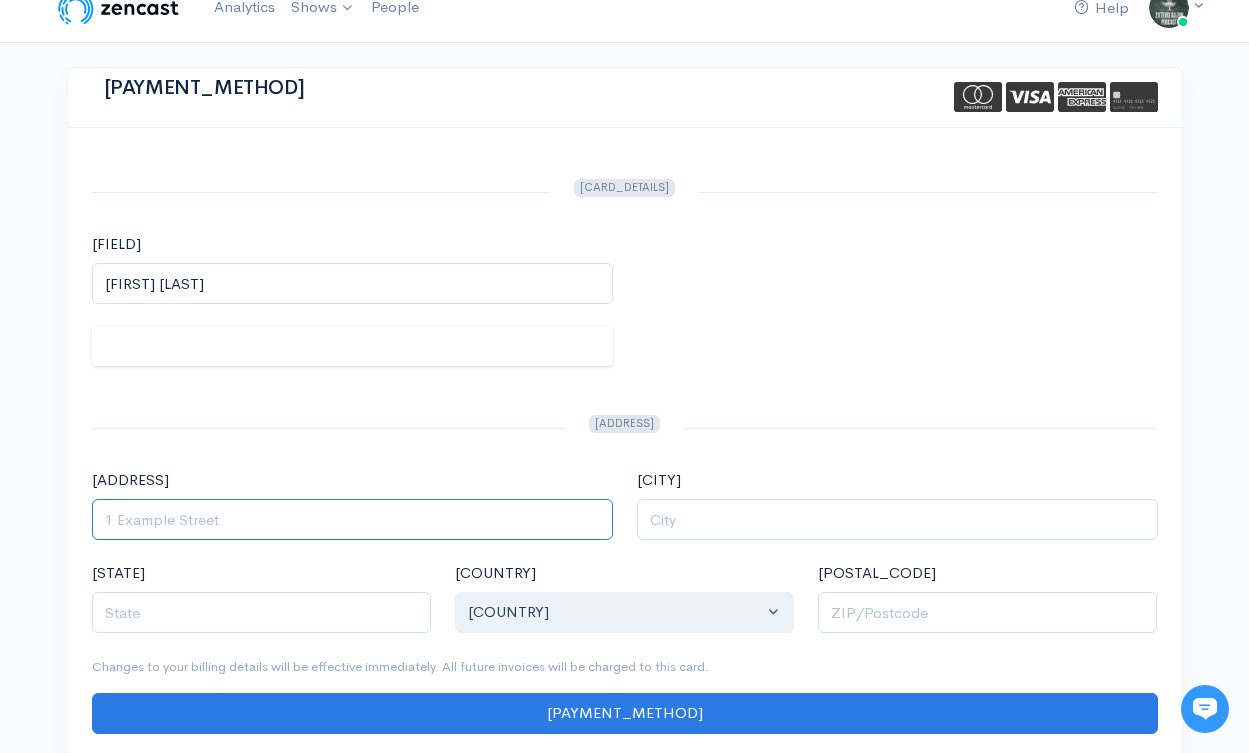 click on "Address" at bounding box center (352, 519) 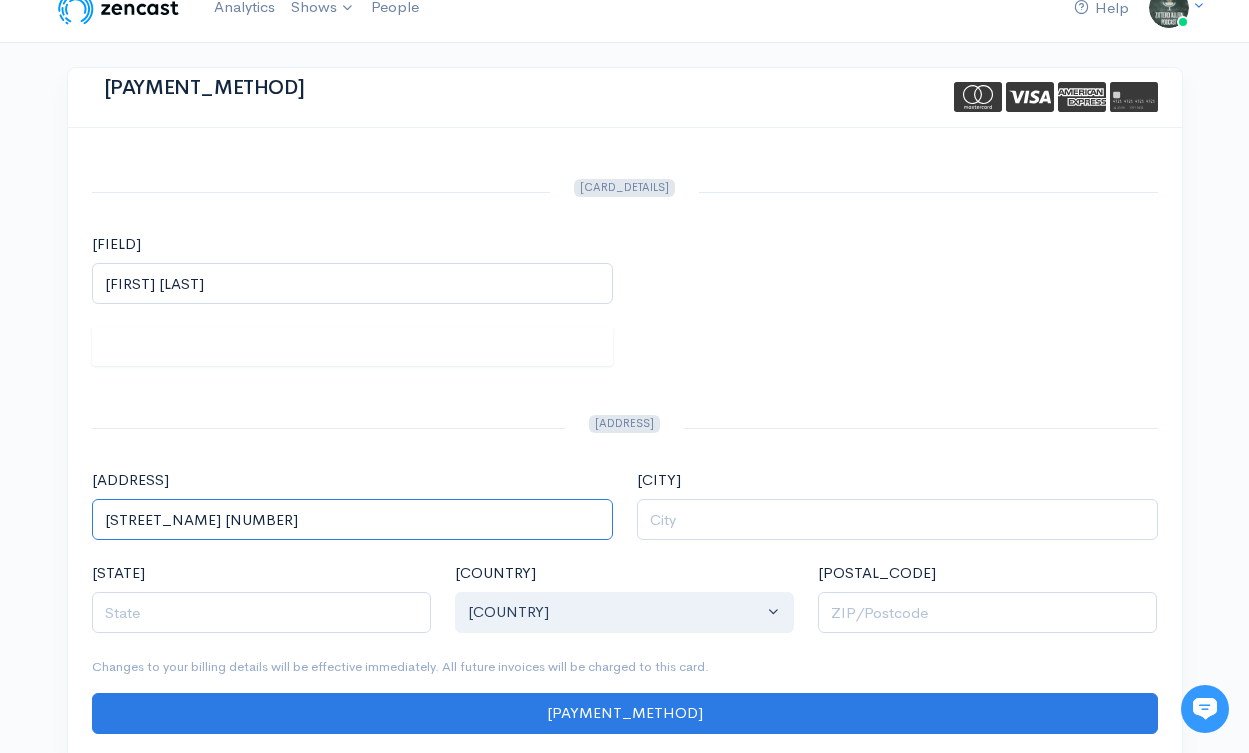type on "Steinstr. 48" 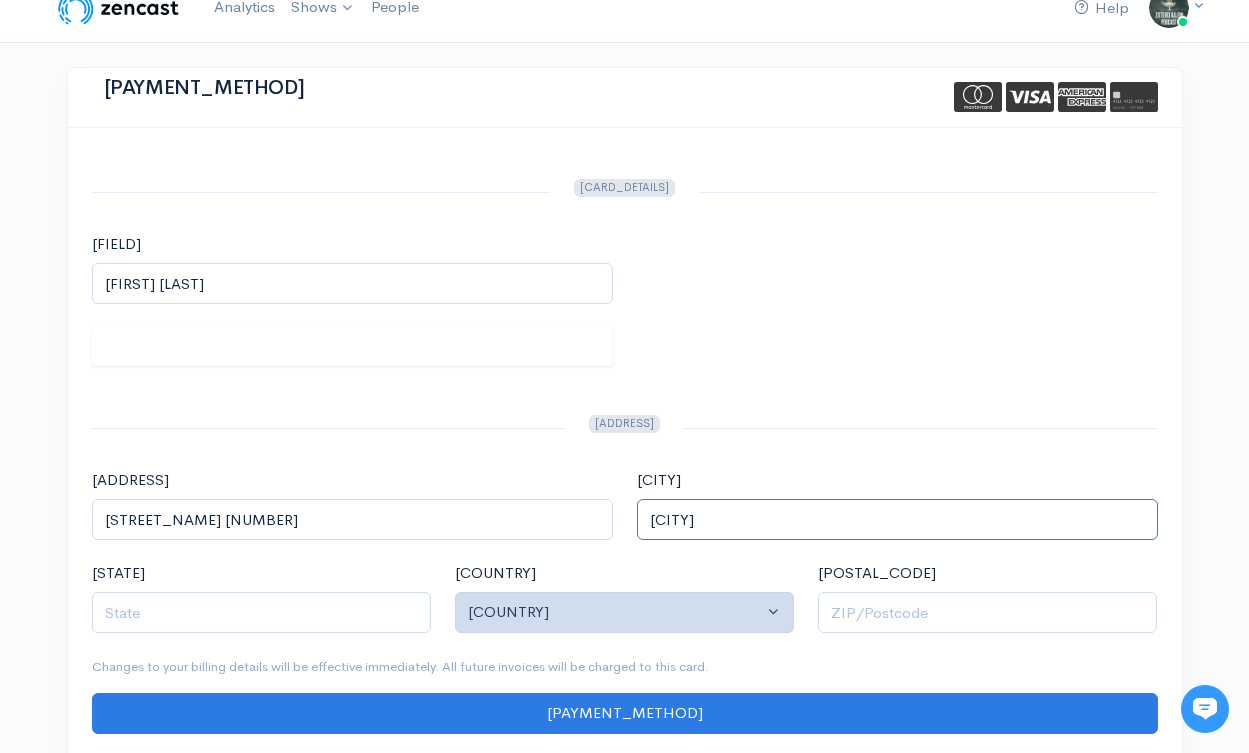 type on "Gießen" 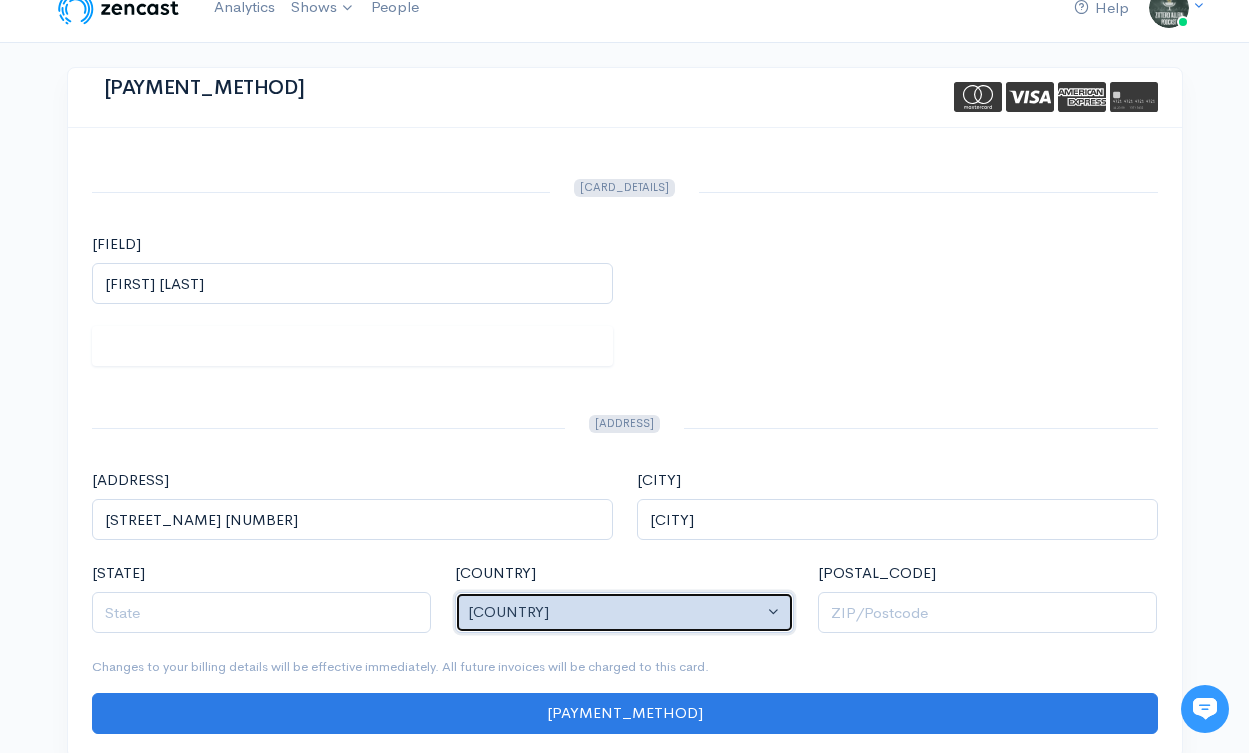 click on "United States" at bounding box center (615, 612) 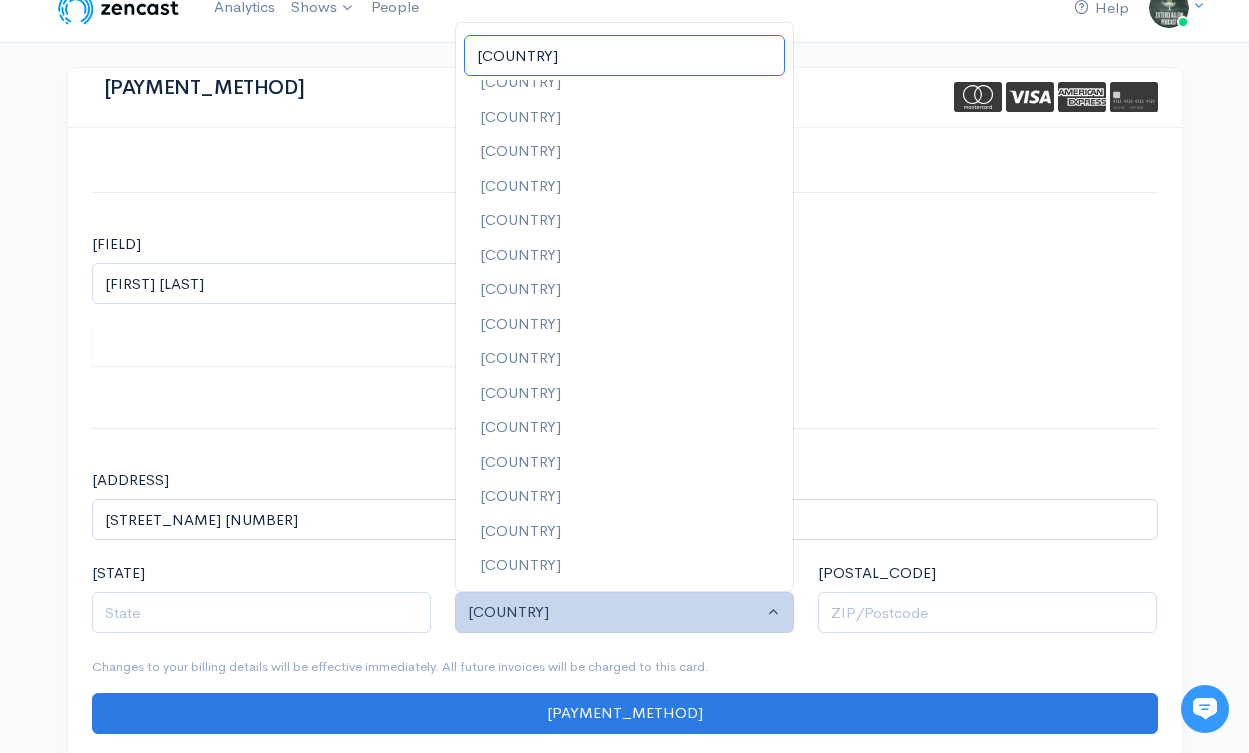 scroll, scrollTop: 0, scrollLeft: 0, axis: both 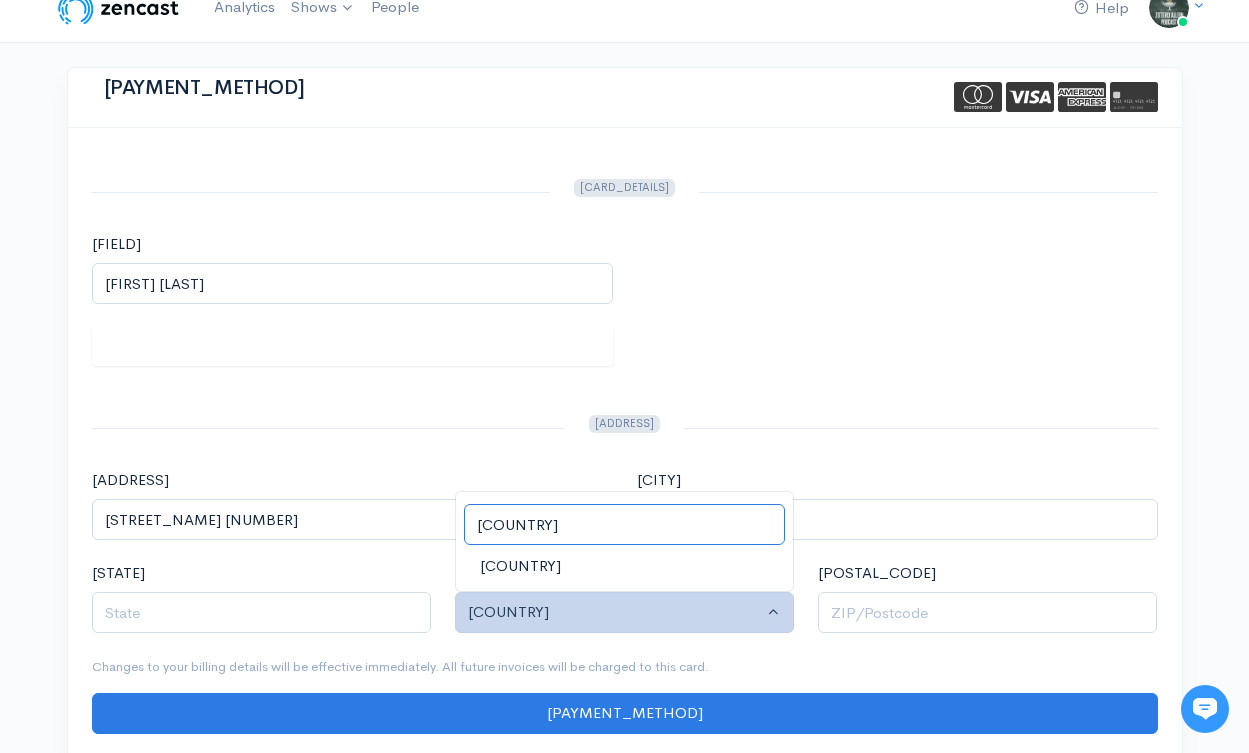 type on "germ" 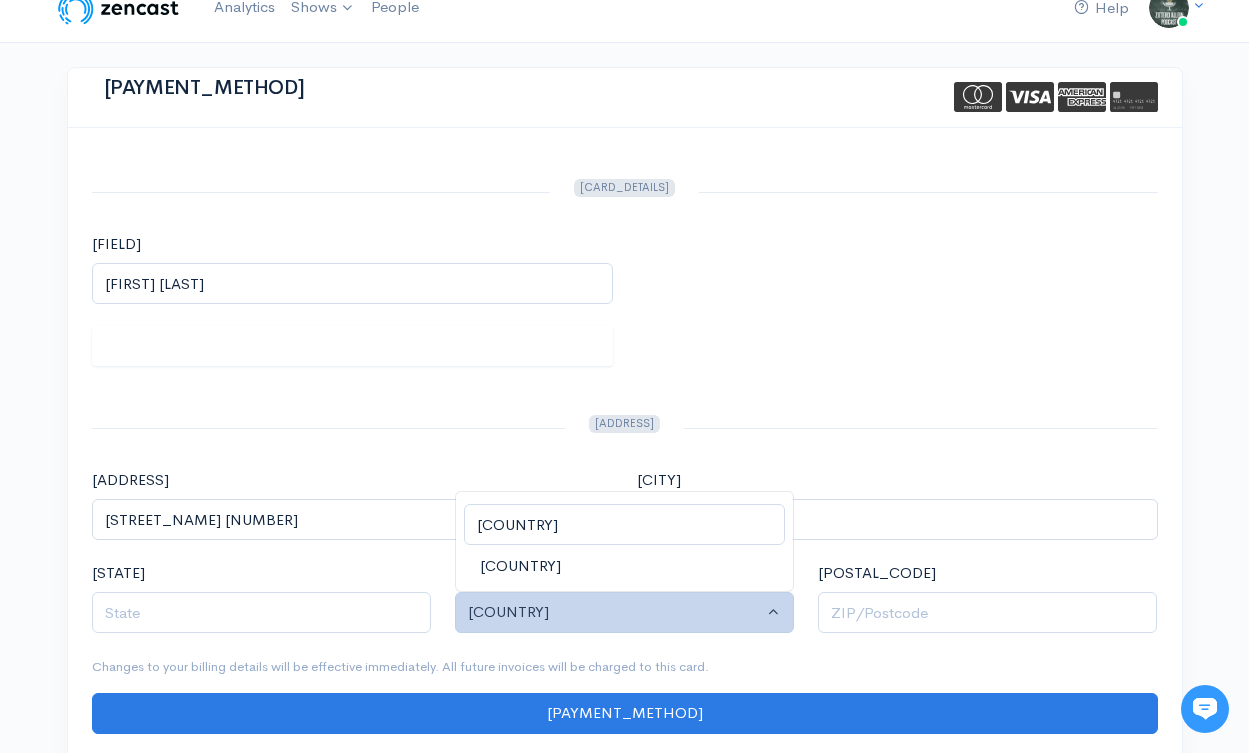 click on "Germany" at bounding box center (624, 566) 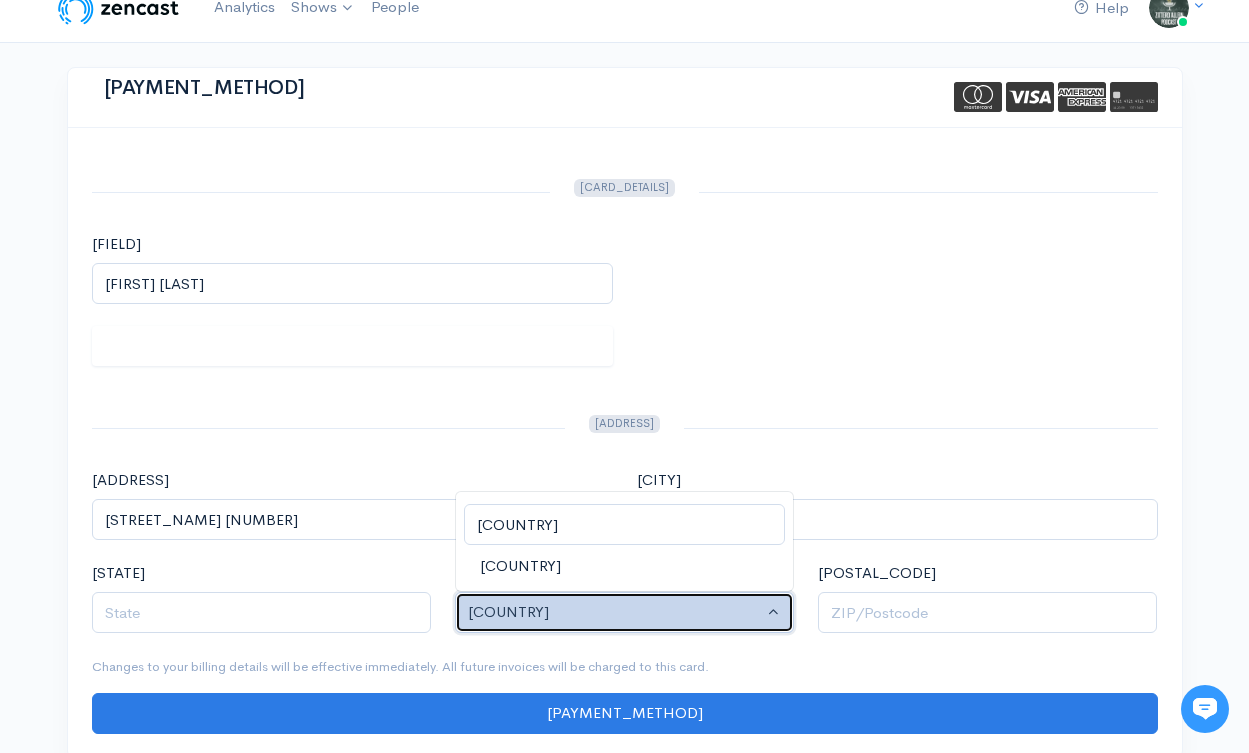select on "DE" 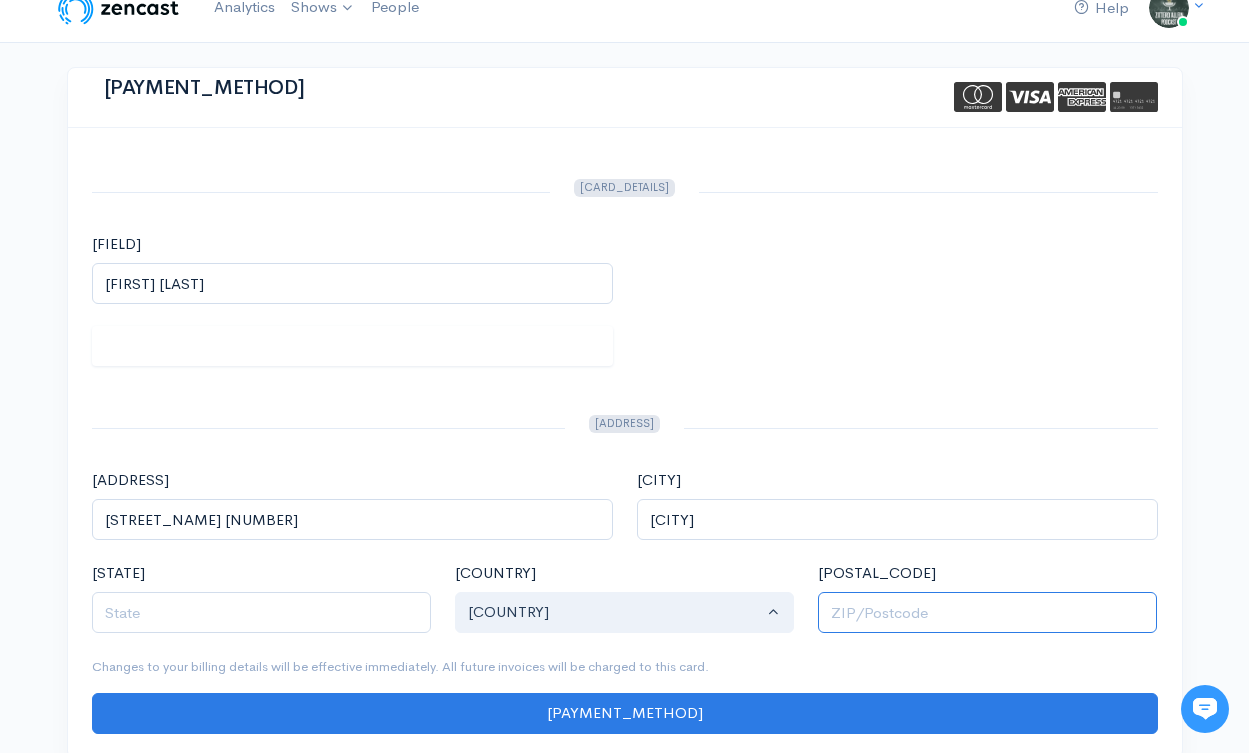 click on "ZIP/Postcode" at bounding box center [987, 612] 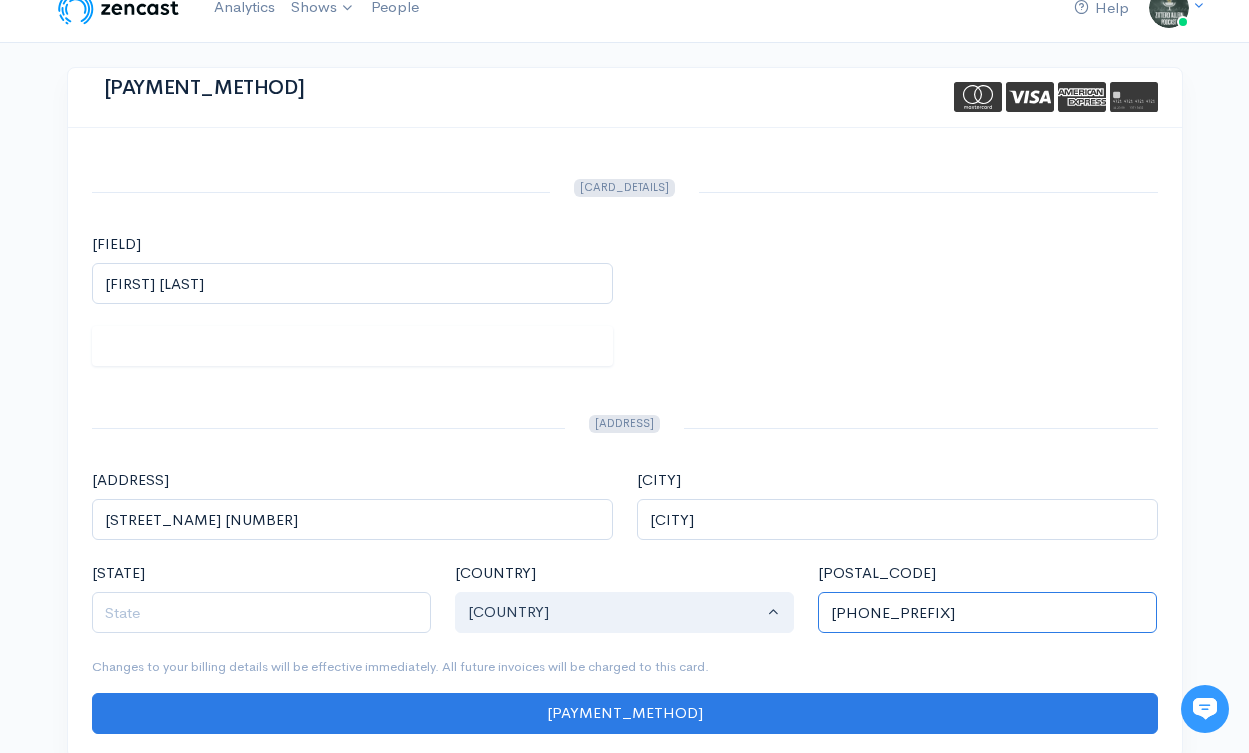 type on "35390" 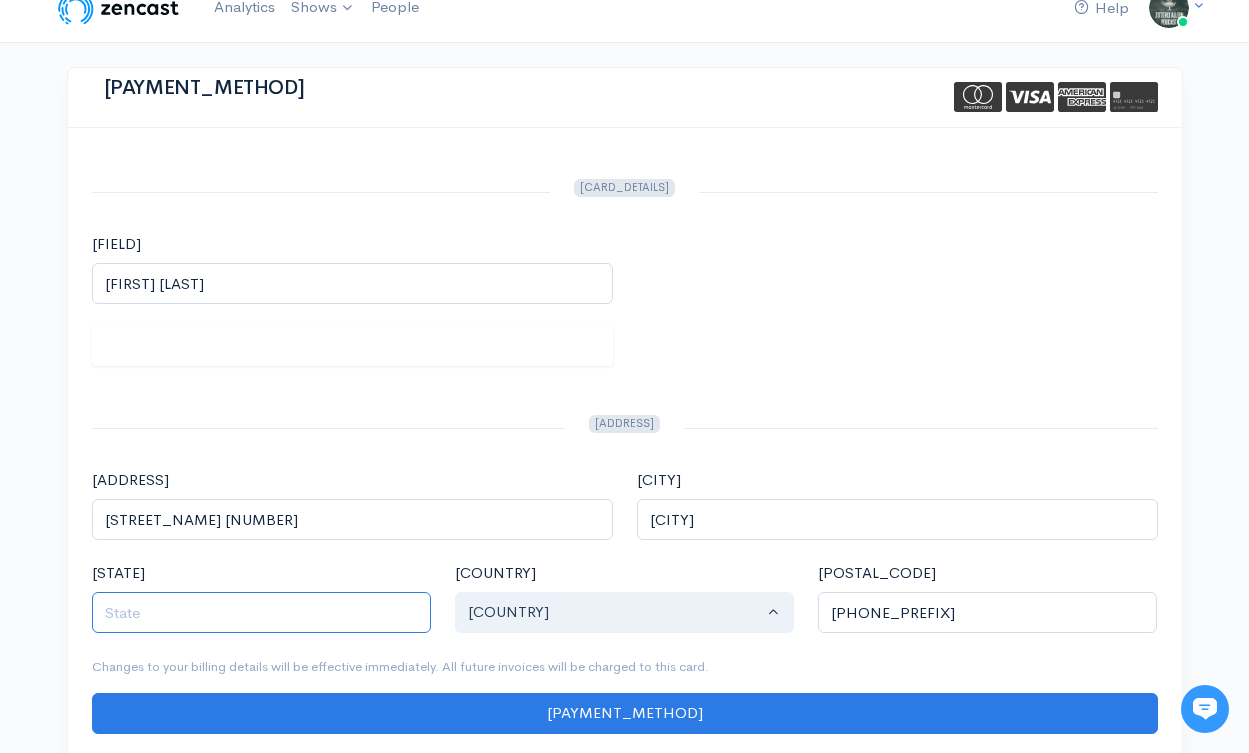 click on "State" at bounding box center (261, 612) 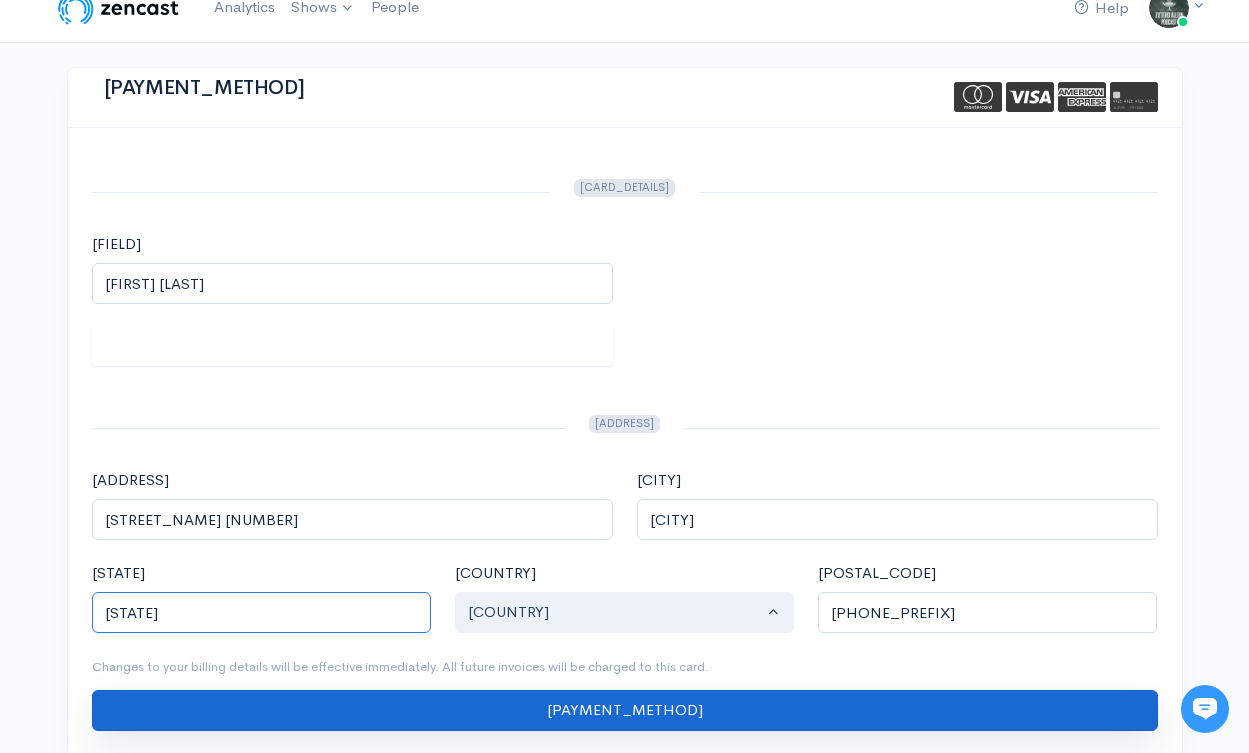 type on "Hesse" 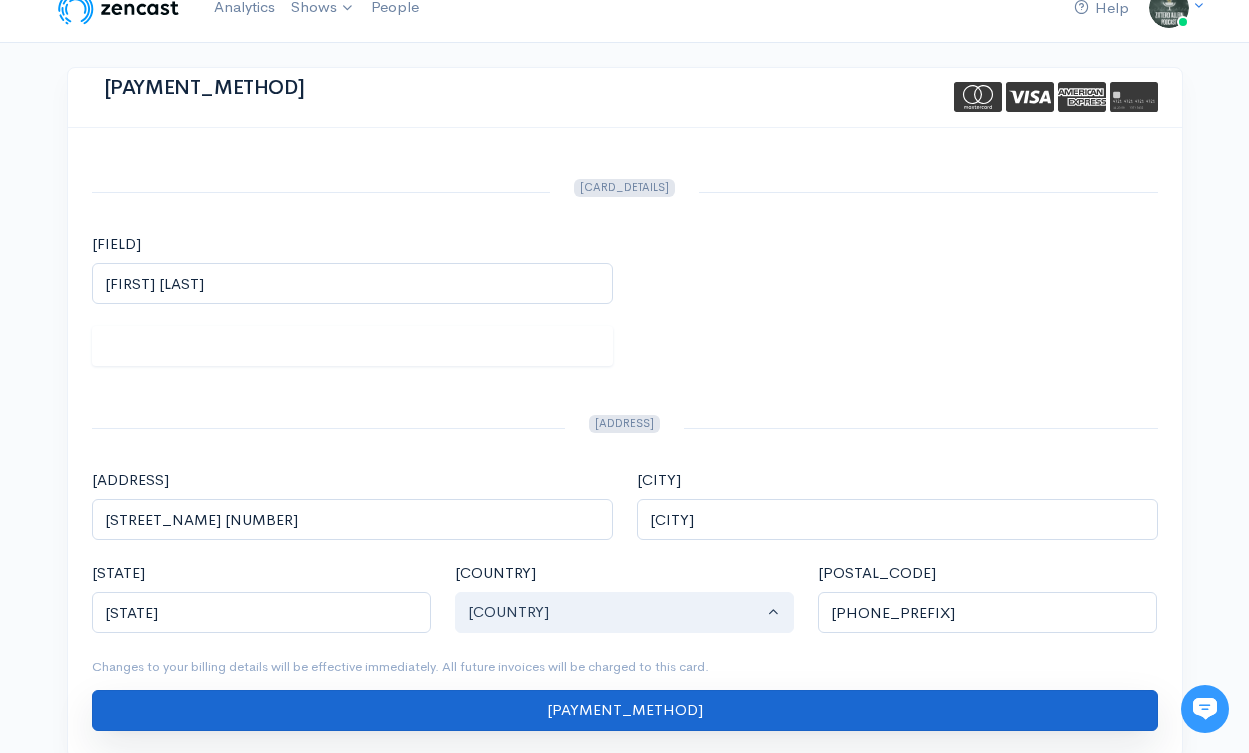 click on "Update payment method" at bounding box center [625, 710] 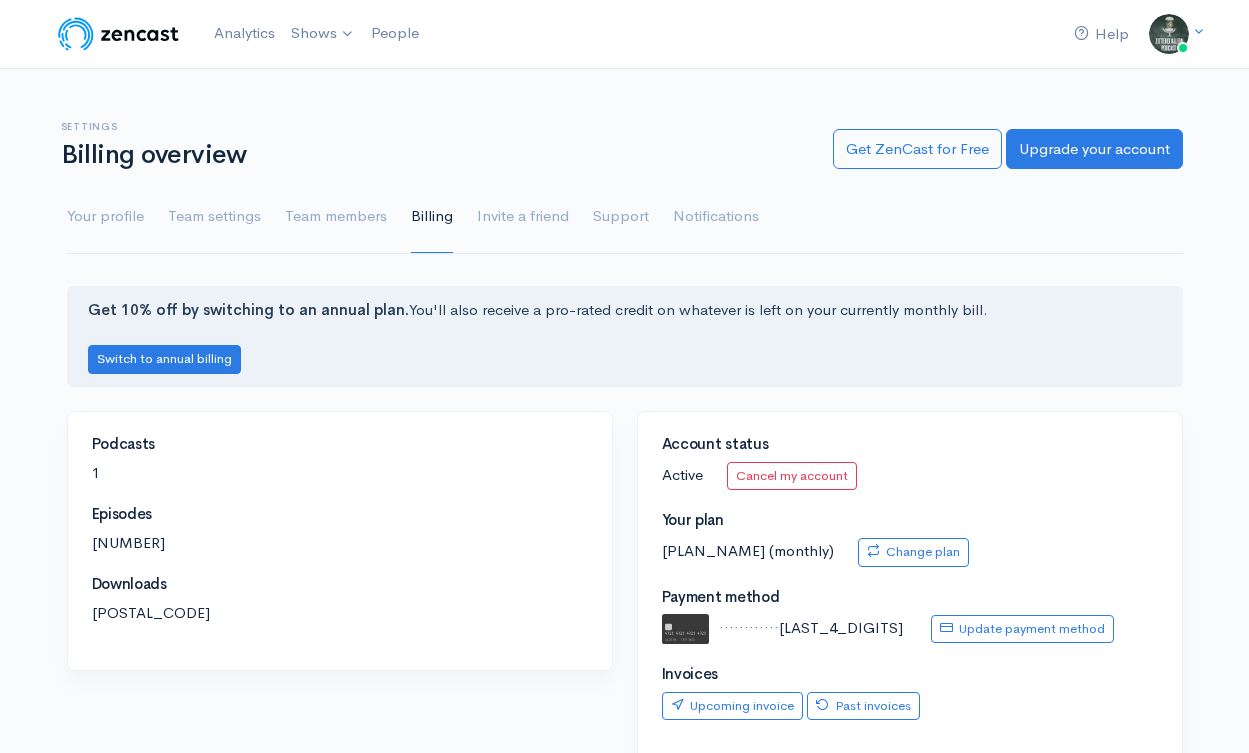 scroll, scrollTop: 0, scrollLeft: 0, axis: both 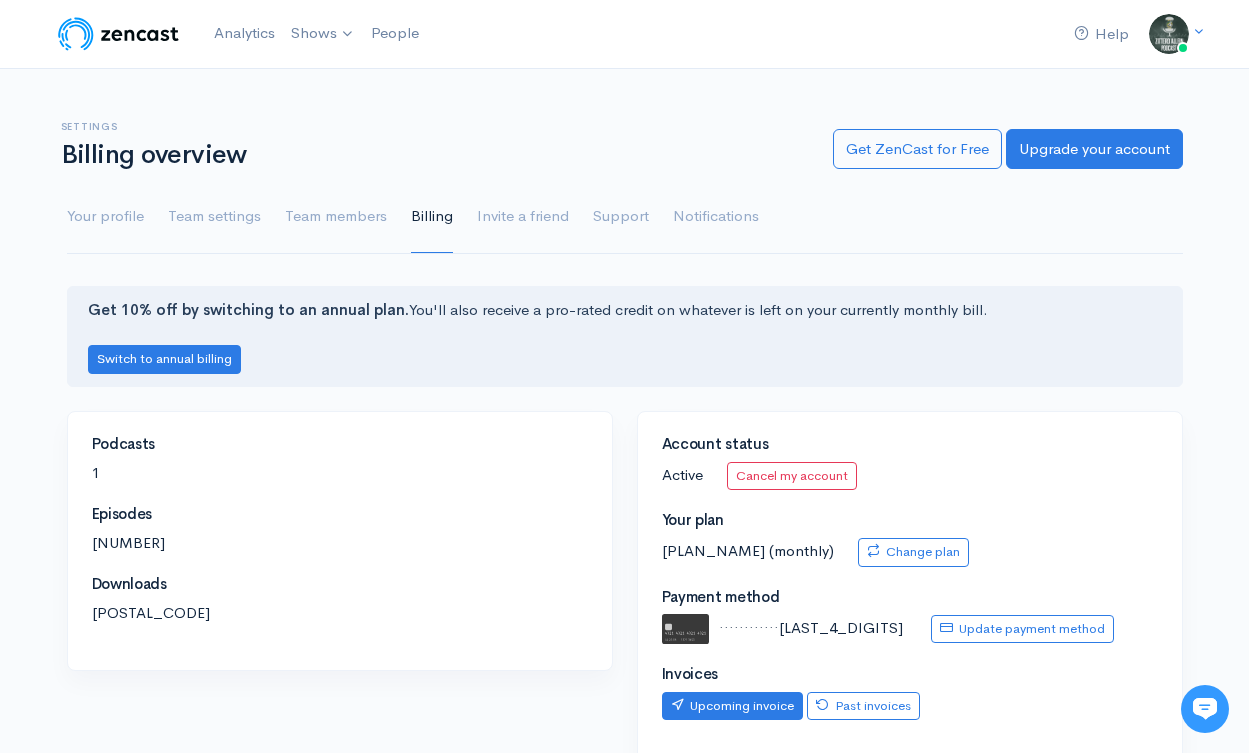 click on "Upcoming
invoice" at bounding box center [732, 706] 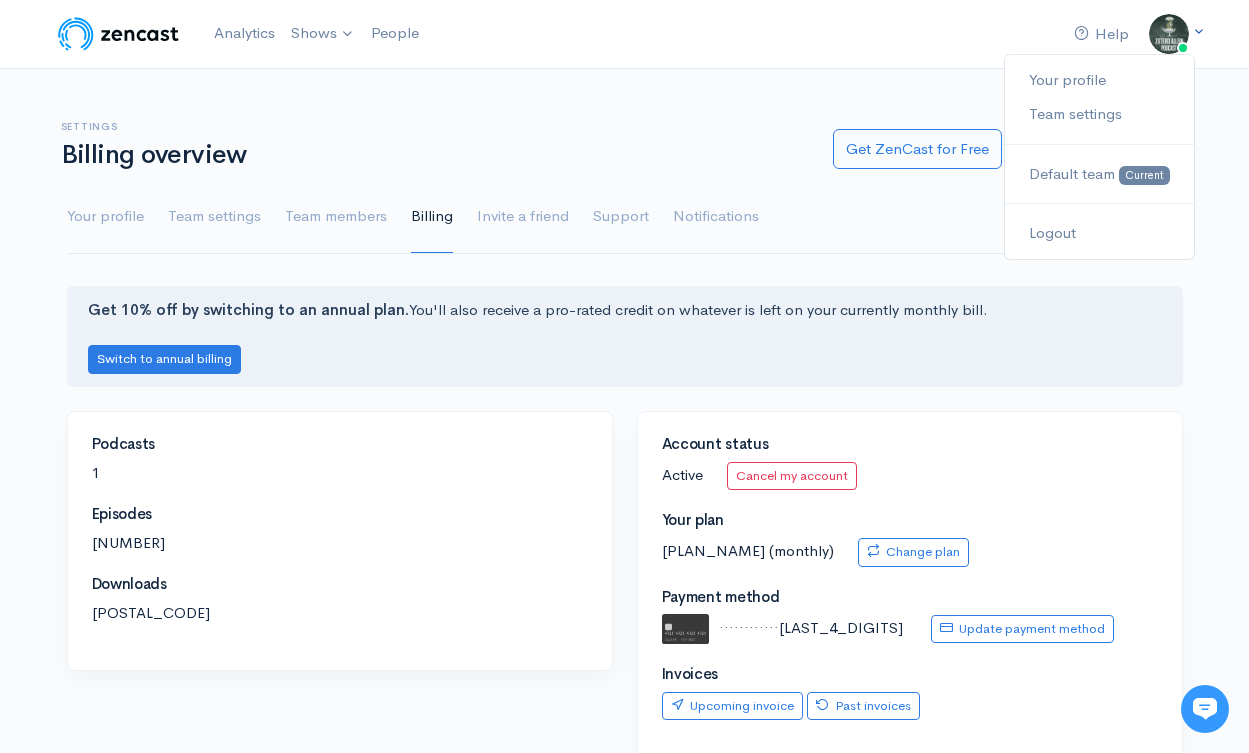 scroll, scrollTop: 0, scrollLeft: 0, axis: both 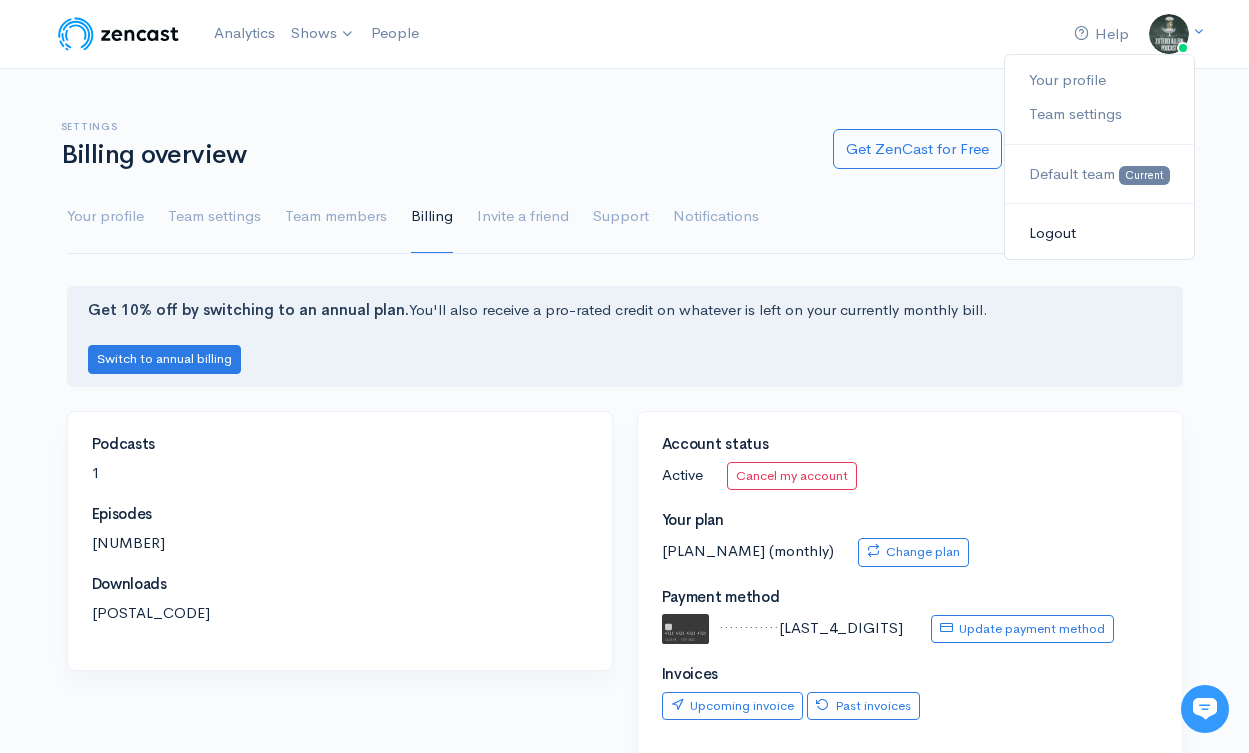 click on "Logout" at bounding box center [1099, 233] 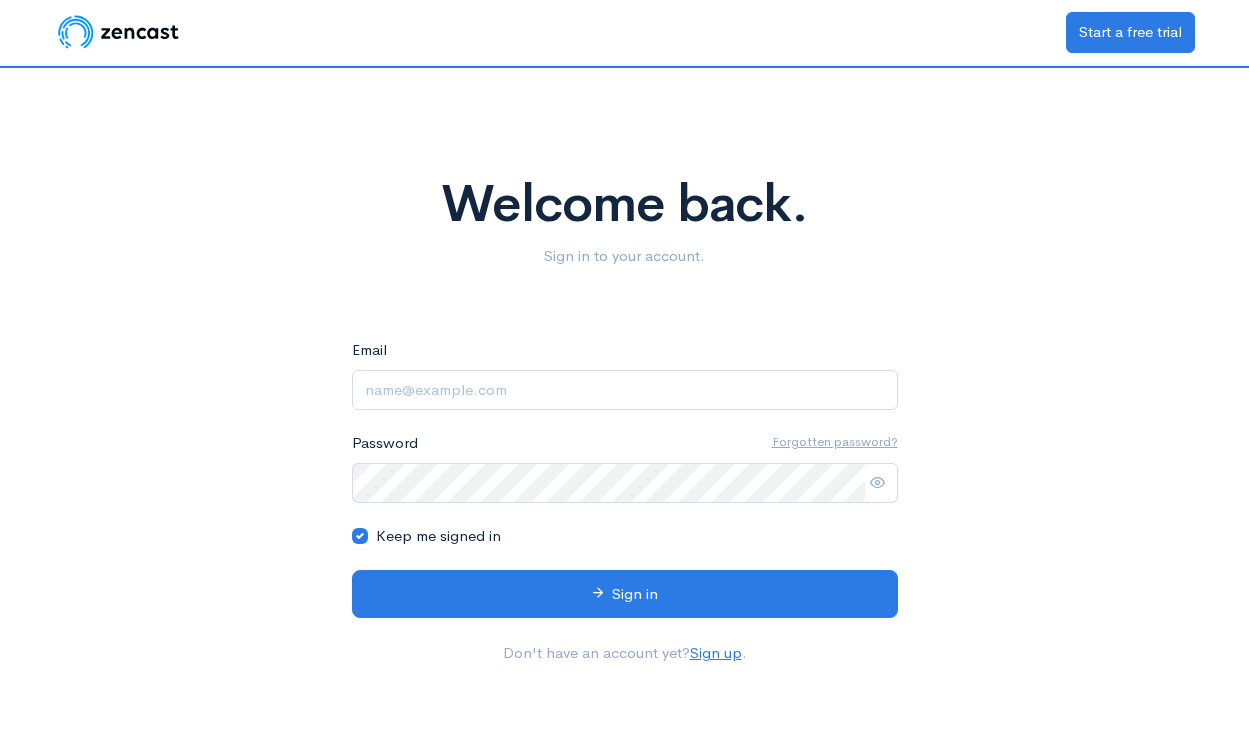 scroll, scrollTop: 0, scrollLeft: 0, axis: both 